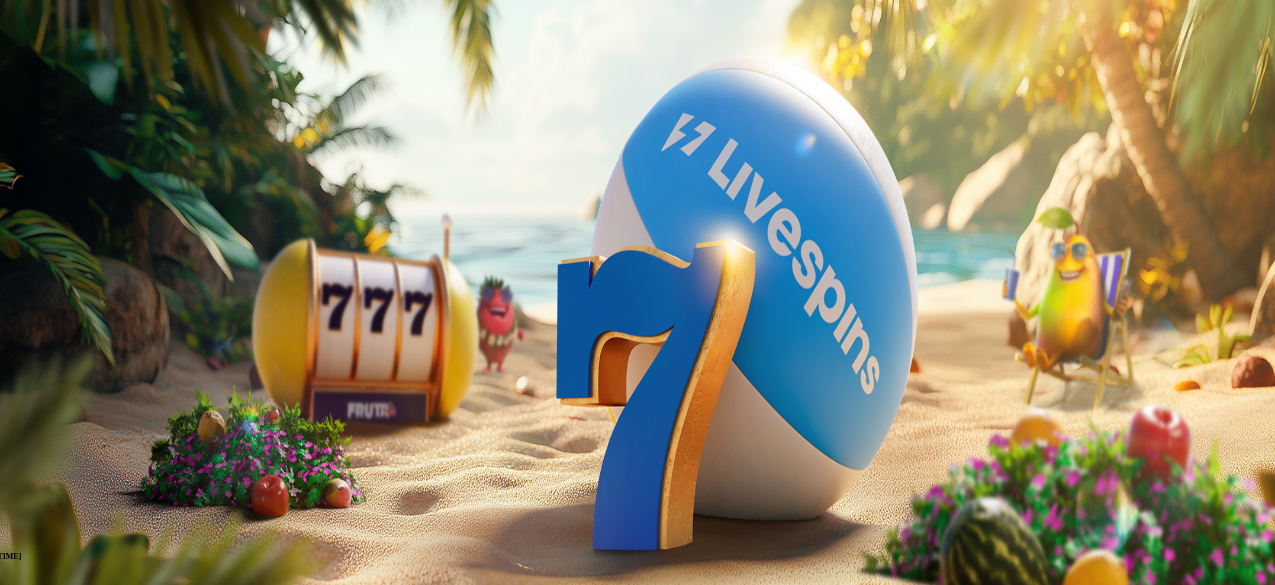 scroll, scrollTop: 0, scrollLeft: 0, axis: both 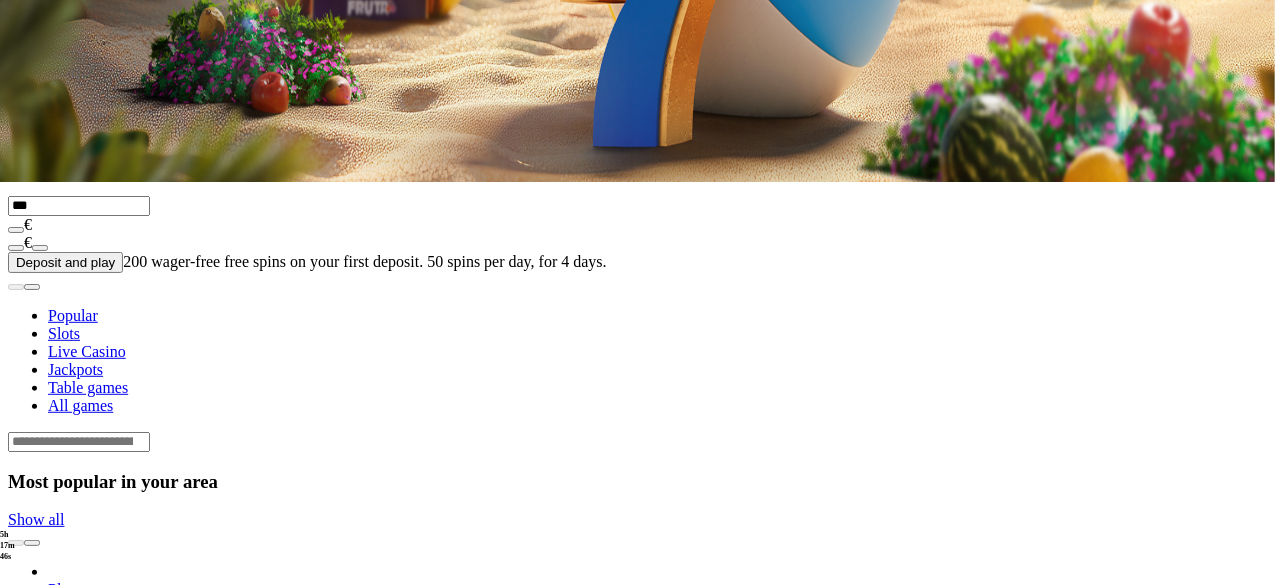 click at bounding box center (48, 599) 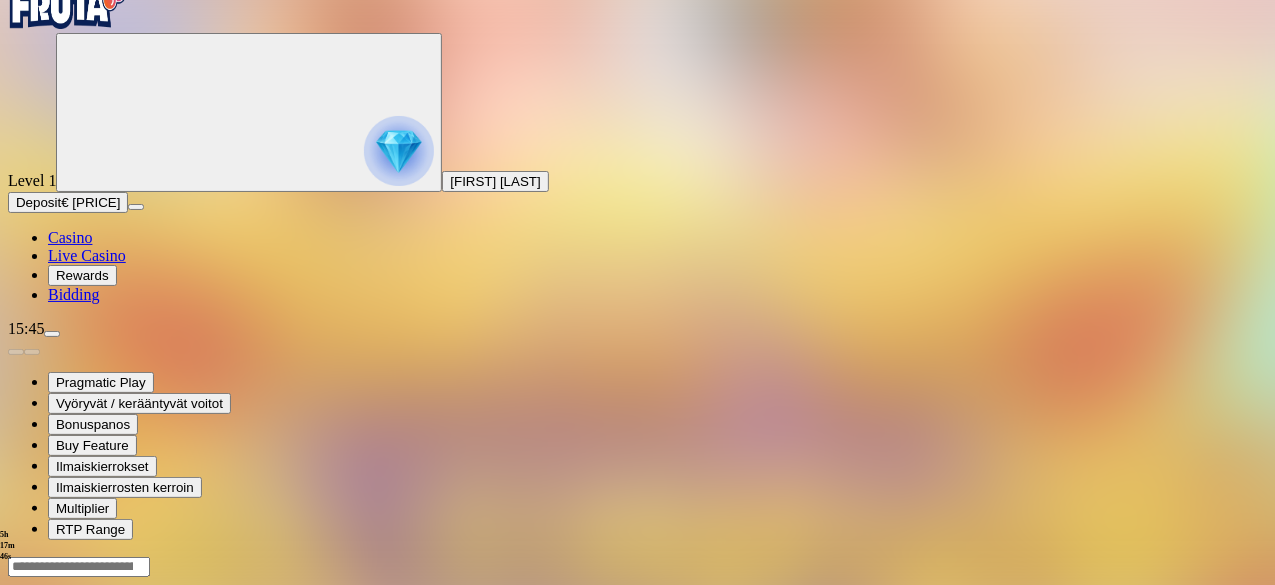 scroll, scrollTop: 0, scrollLeft: 0, axis: both 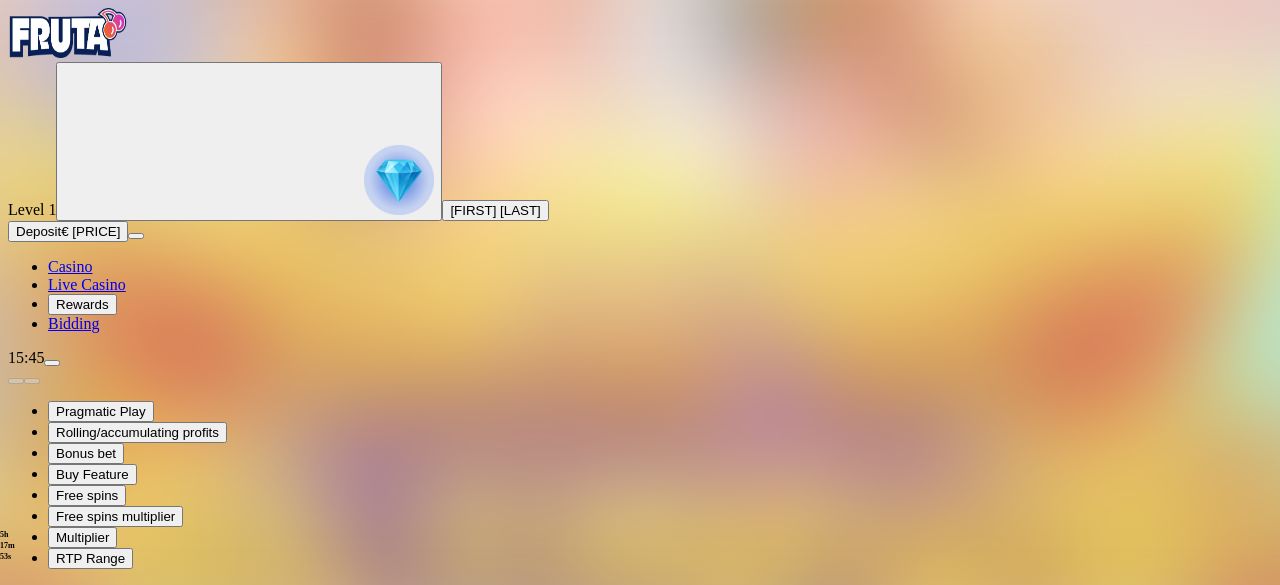 click at bounding box center (48, 778) 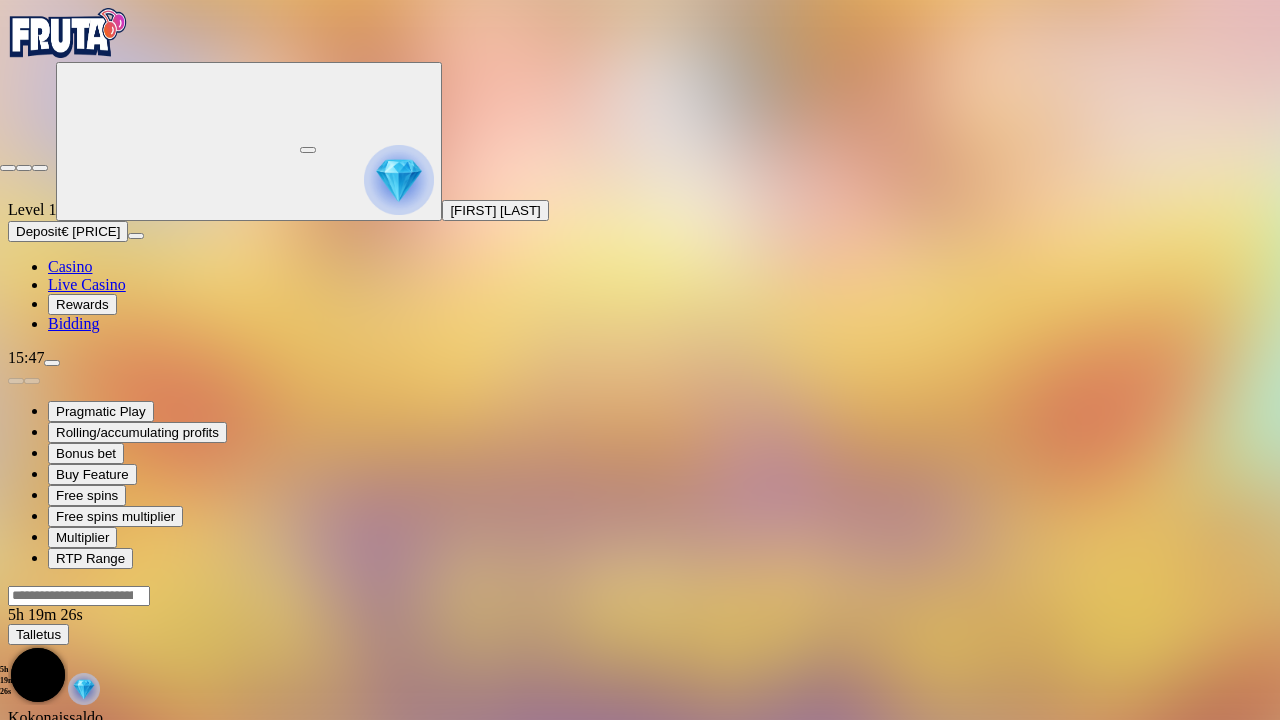 click at bounding box center (8, 168) 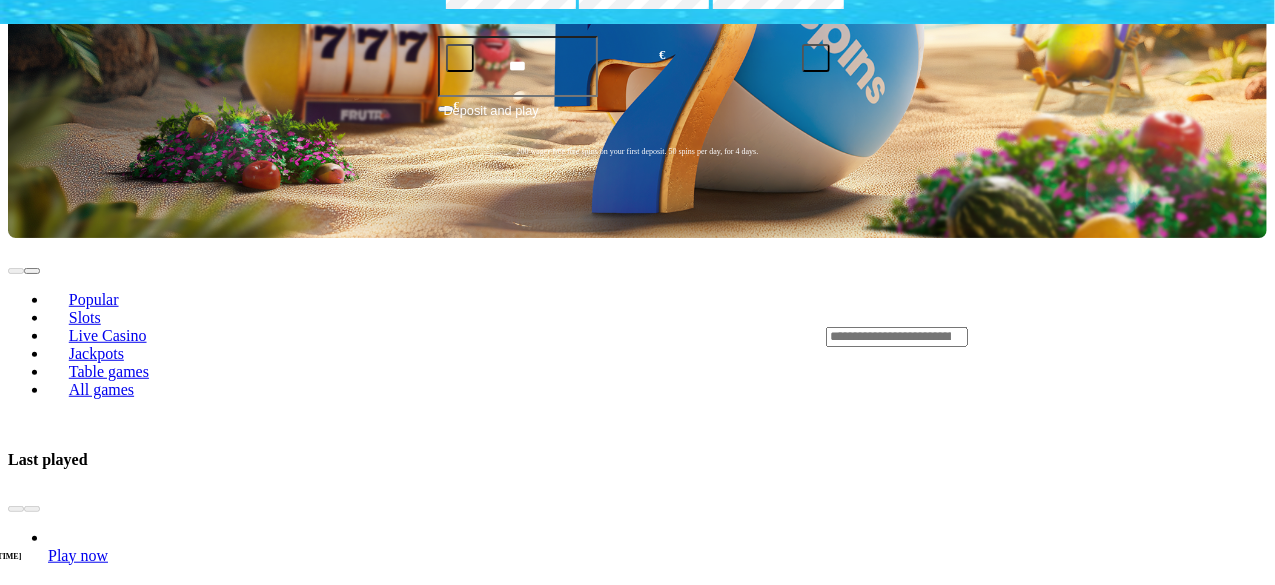 scroll, scrollTop: 540, scrollLeft: 0, axis: vertical 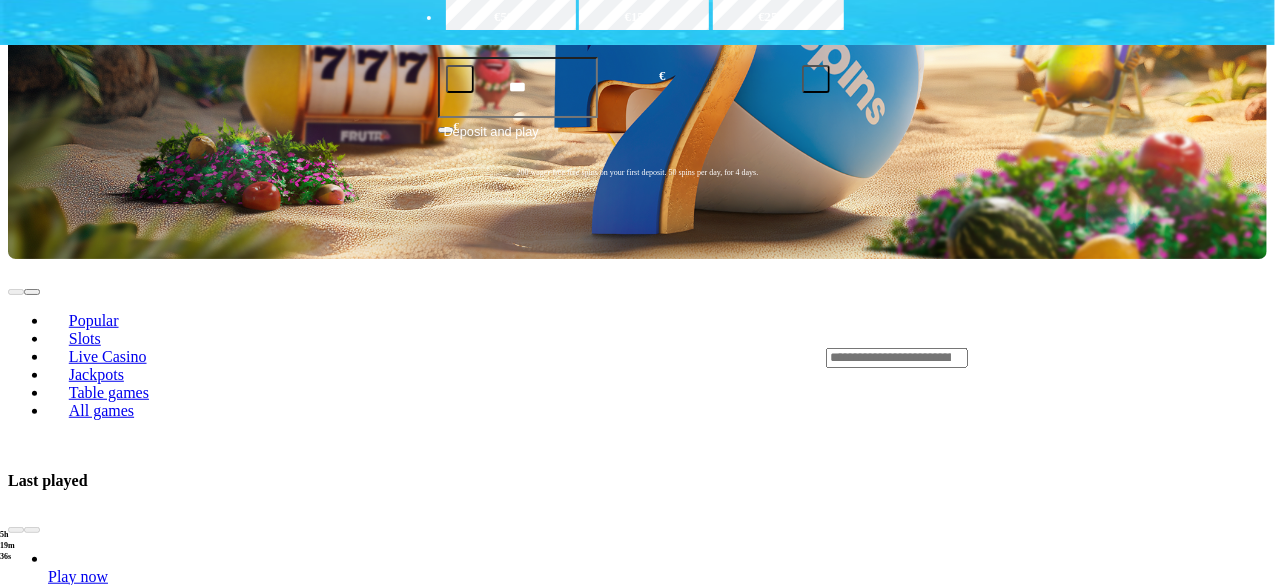 click at bounding box center (32, 732) 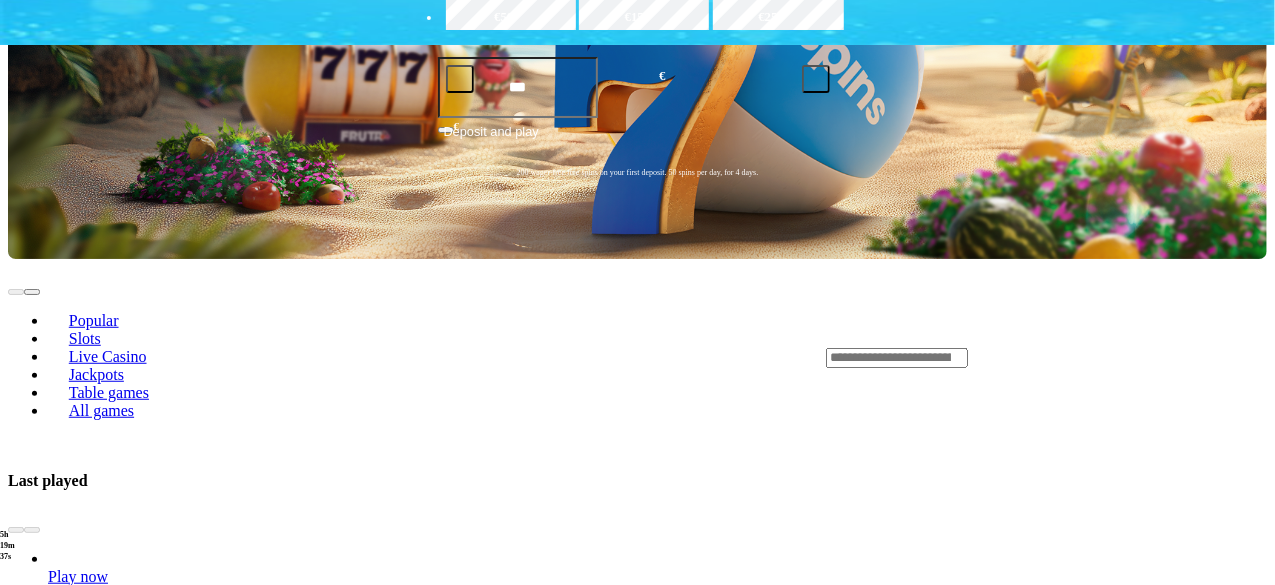 click at bounding box center [32, 732] 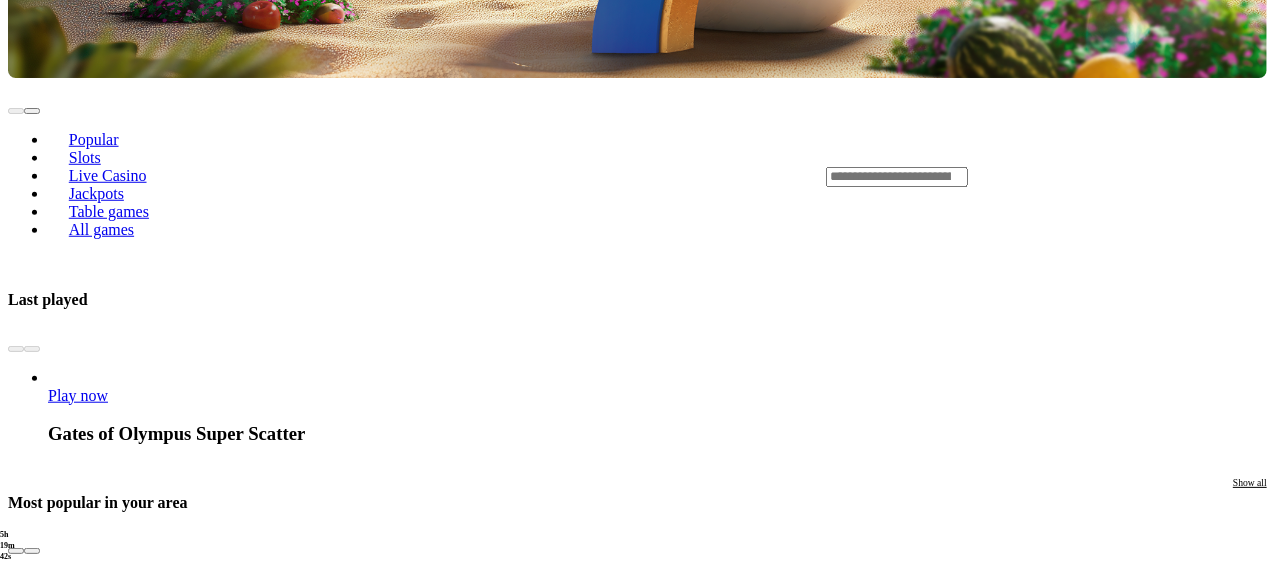 scroll, scrollTop: 740, scrollLeft: 0, axis: vertical 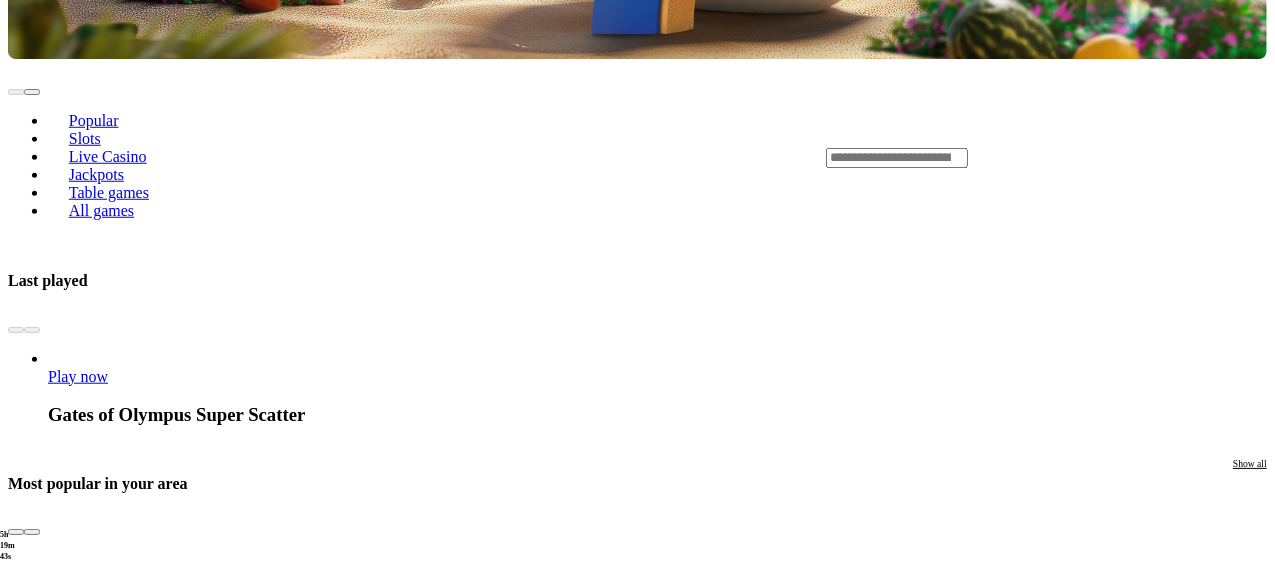 click at bounding box center [32, 1689] 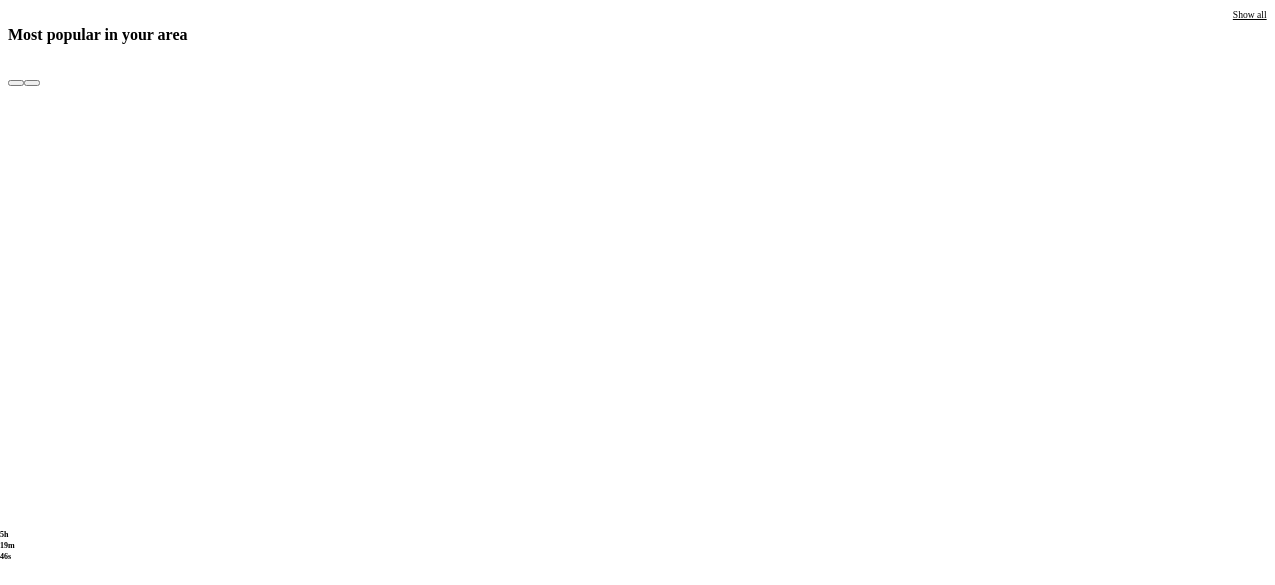 scroll, scrollTop: 1191, scrollLeft: 0, axis: vertical 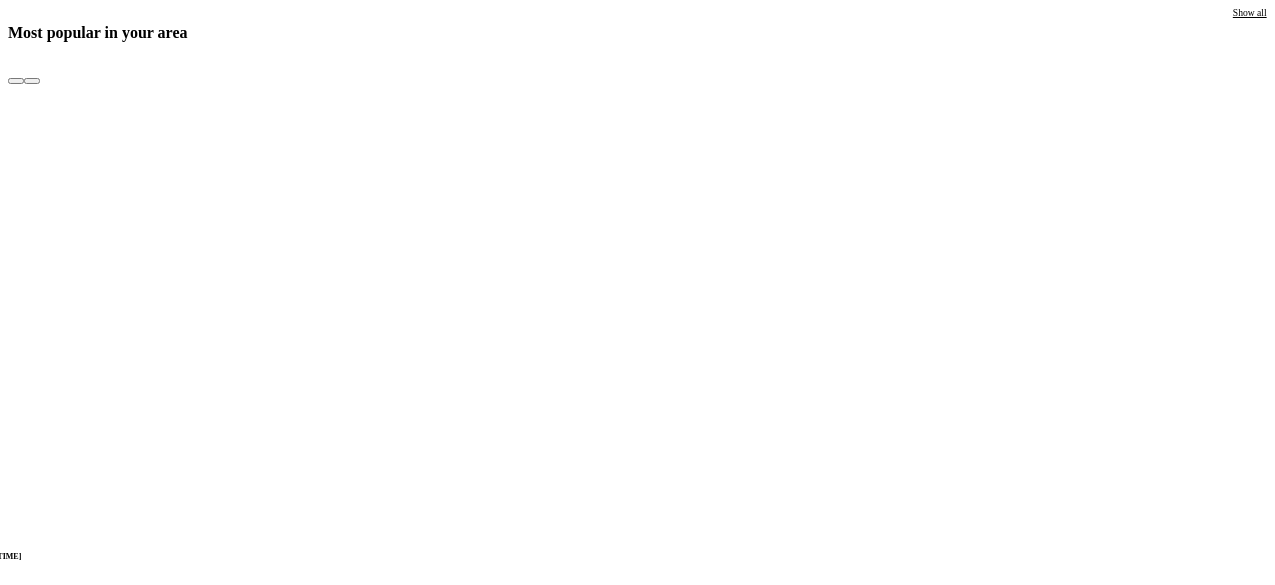 click at bounding box center (32, 13462) 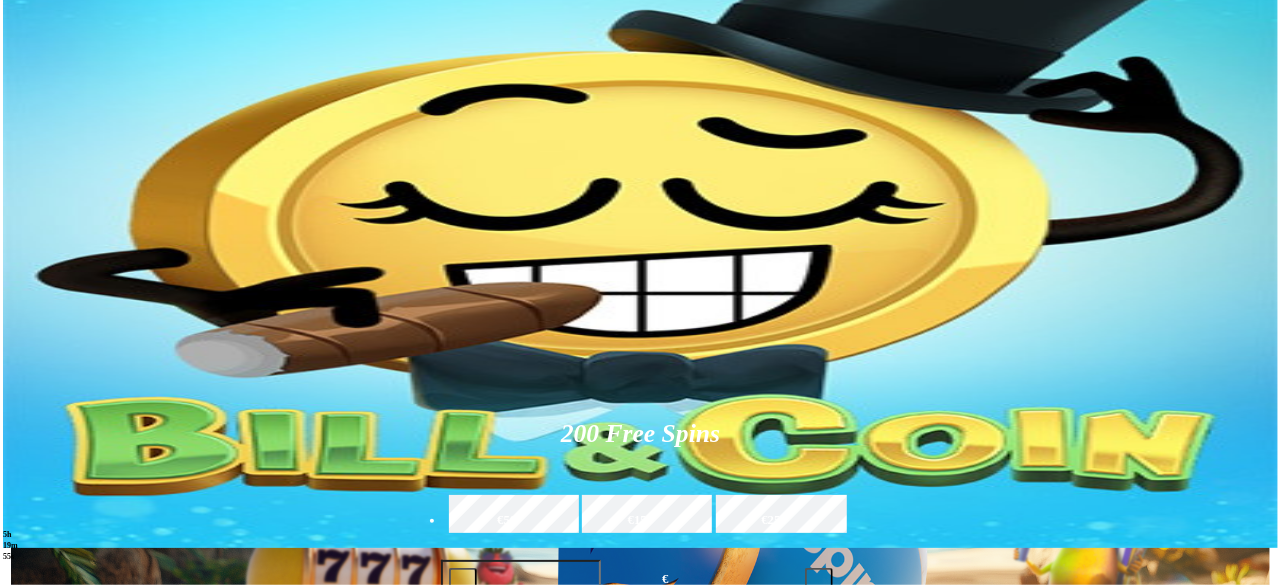 scroll, scrollTop: 0, scrollLeft: 0, axis: both 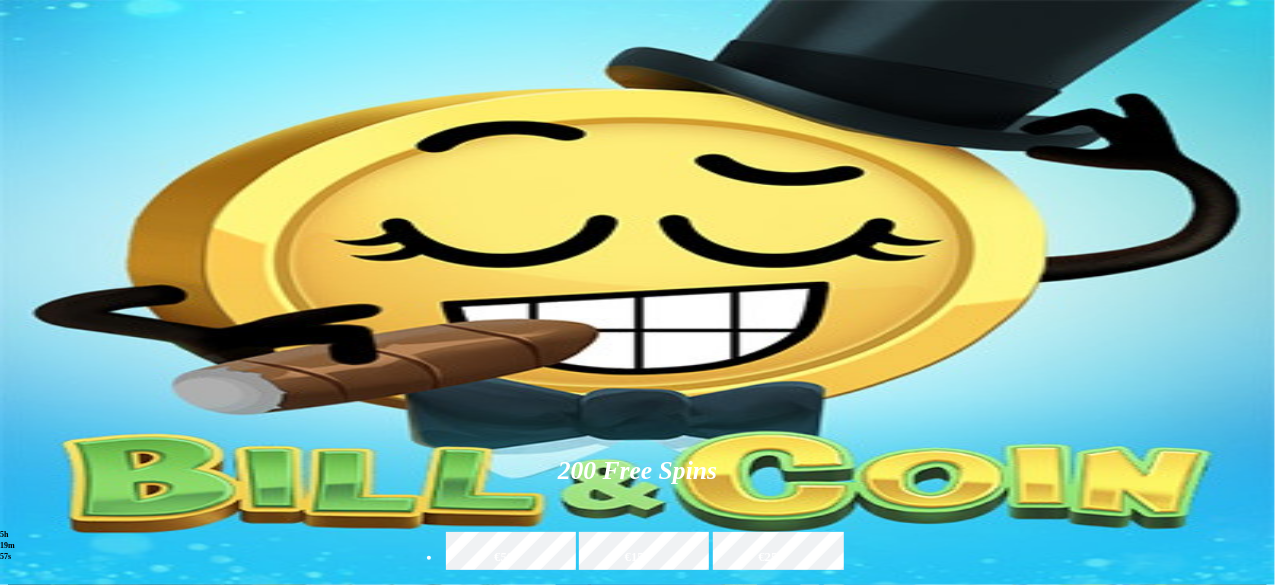 click at bounding box center [897, 898] 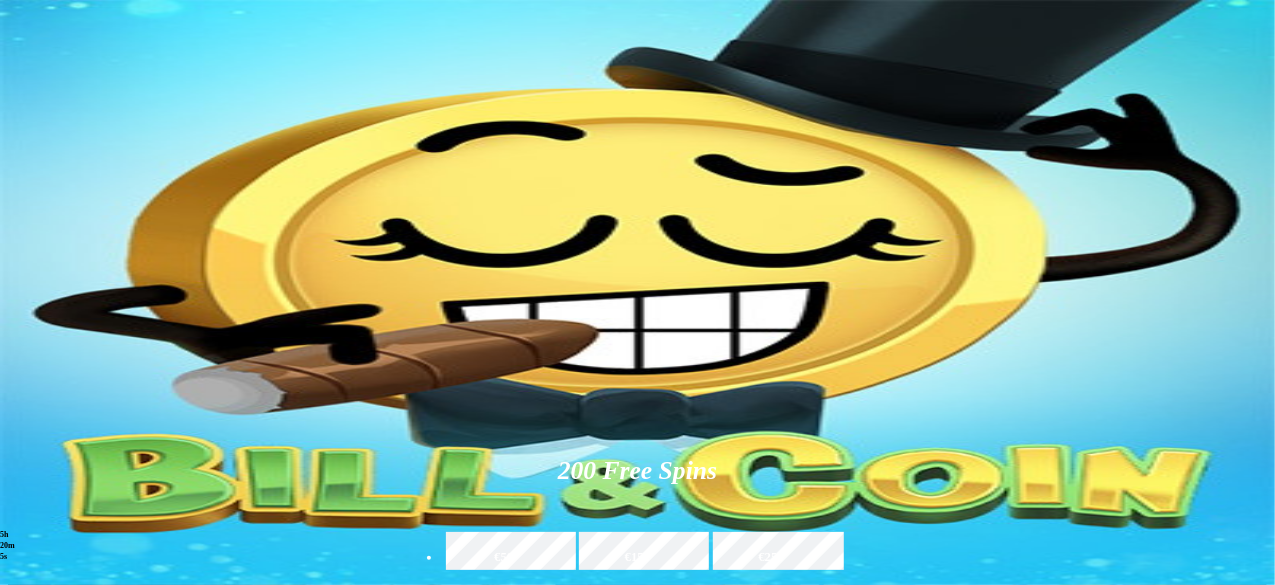 type on "*****" 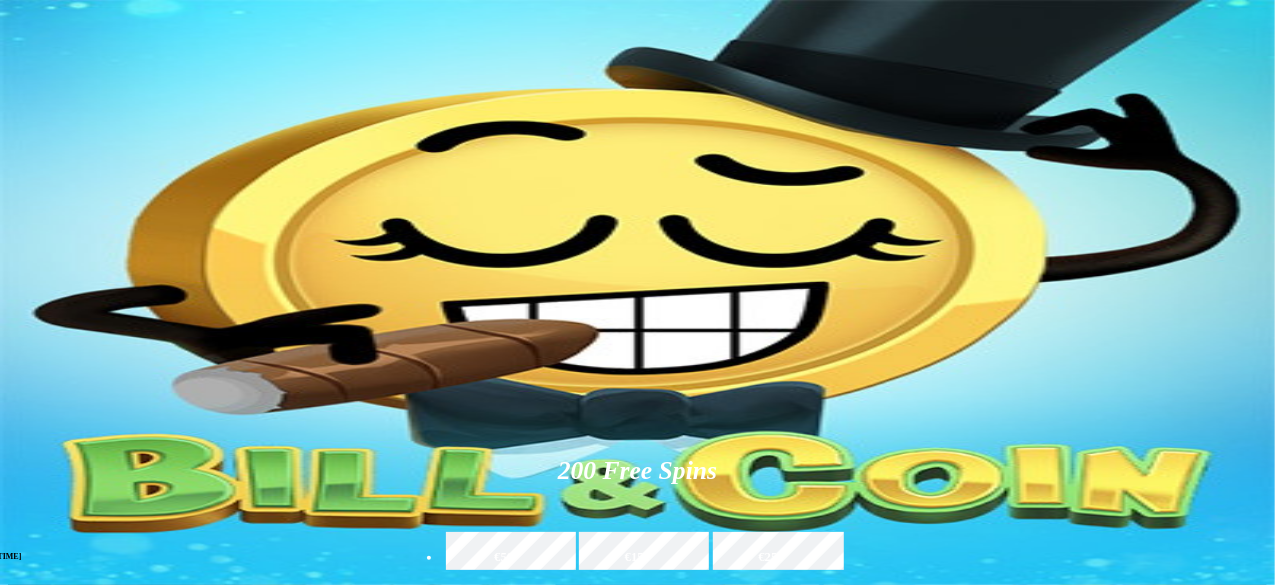 click at bounding box center (1120, 941) 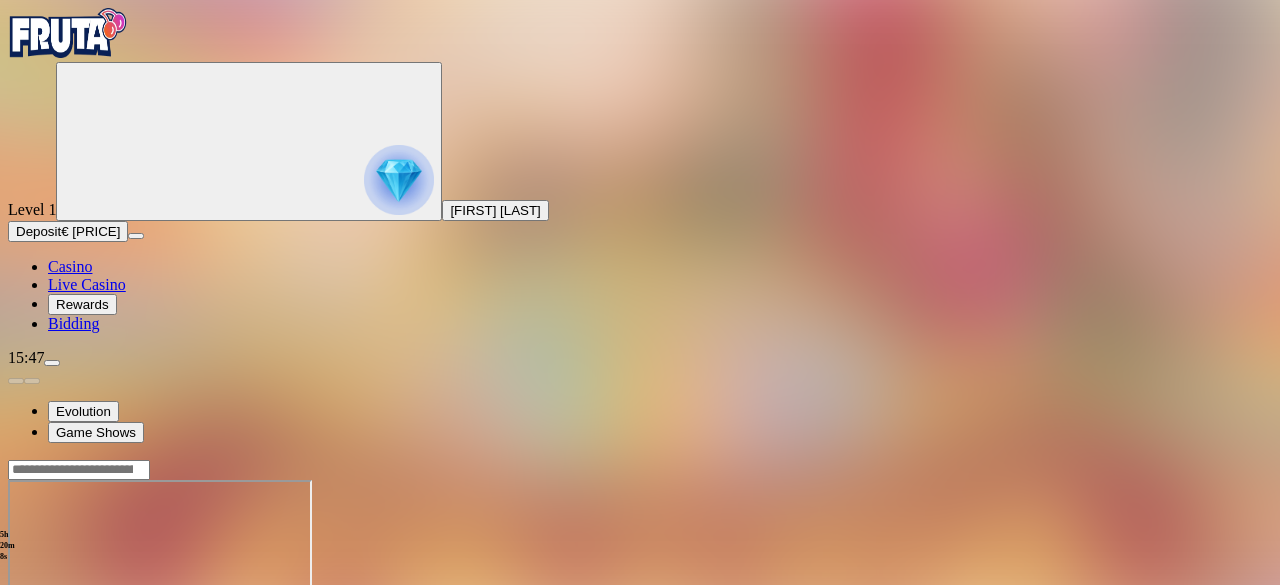click at bounding box center (48, 652) 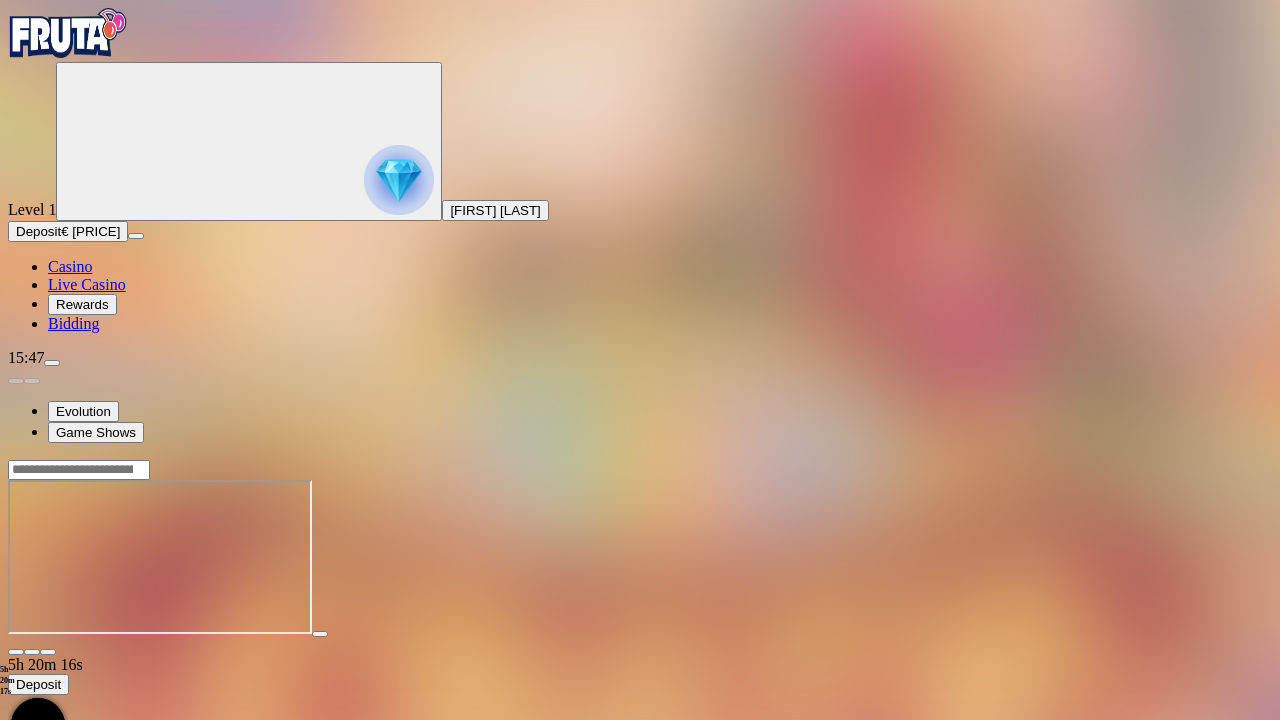 type 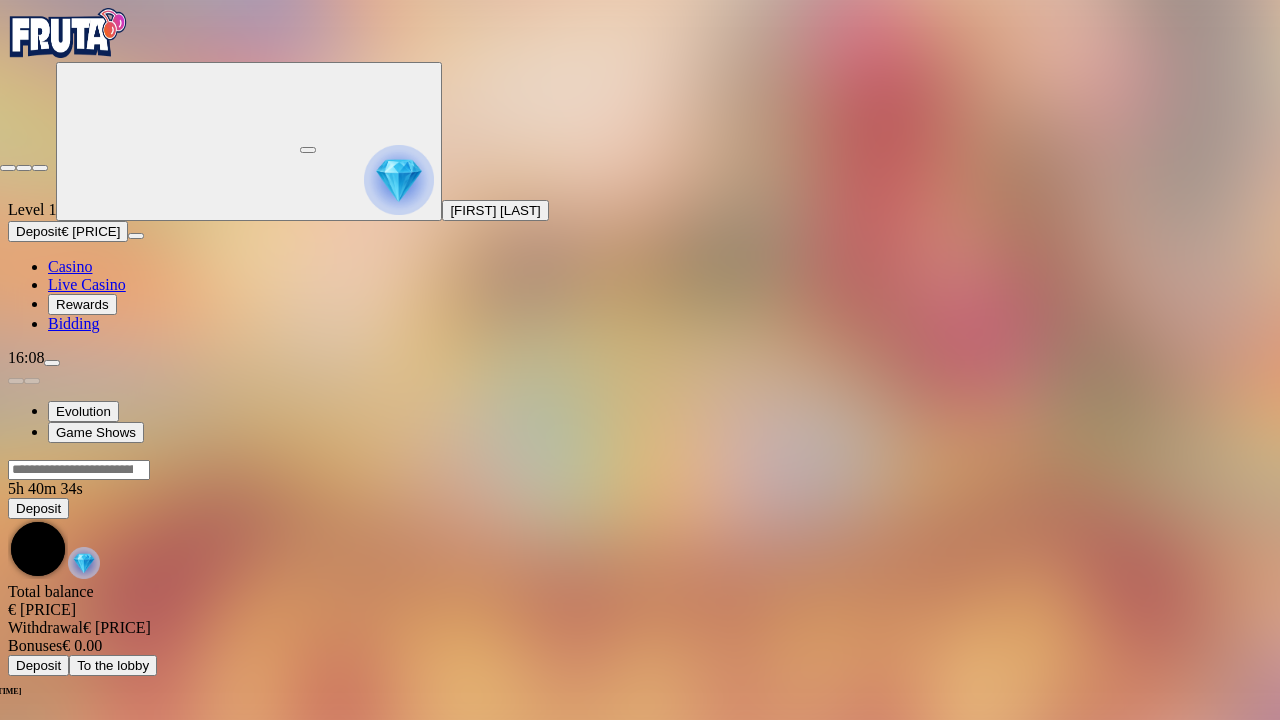 click at bounding box center [40, 168] 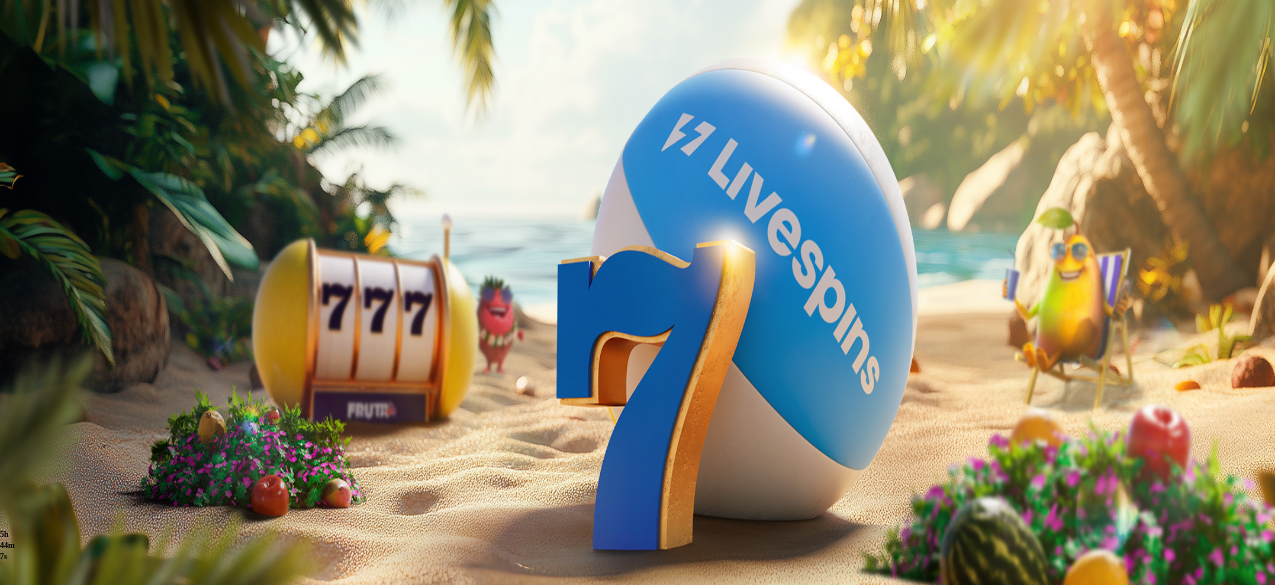 scroll, scrollTop: 0, scrollLeft: 0, axis: both 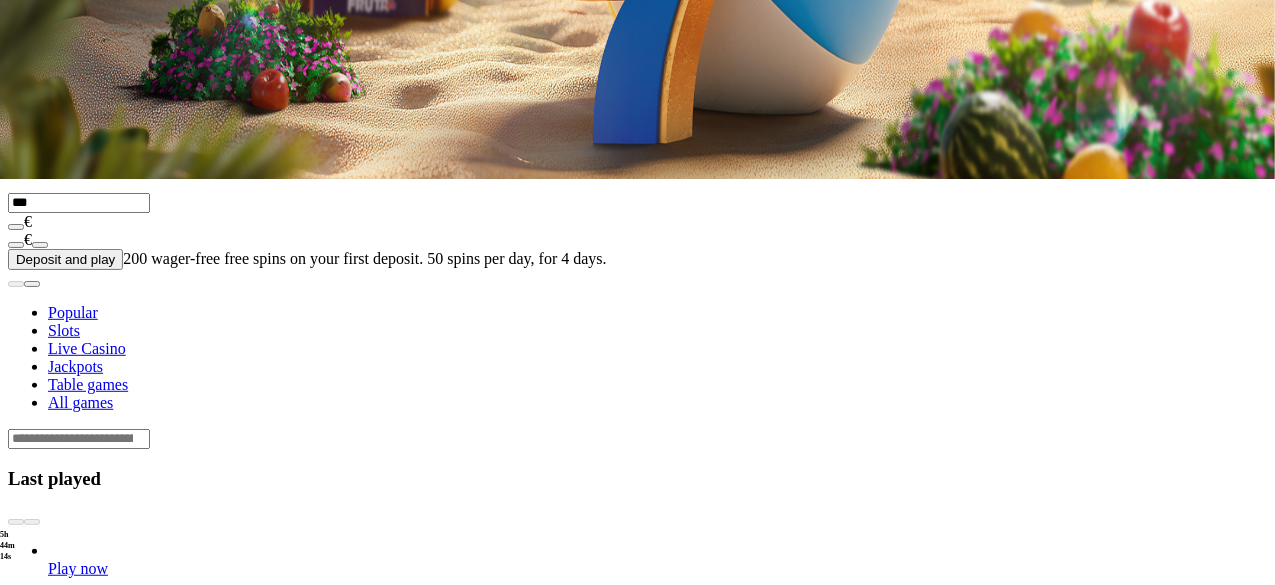 click on "Play now" at bounding box center [78, 1234] 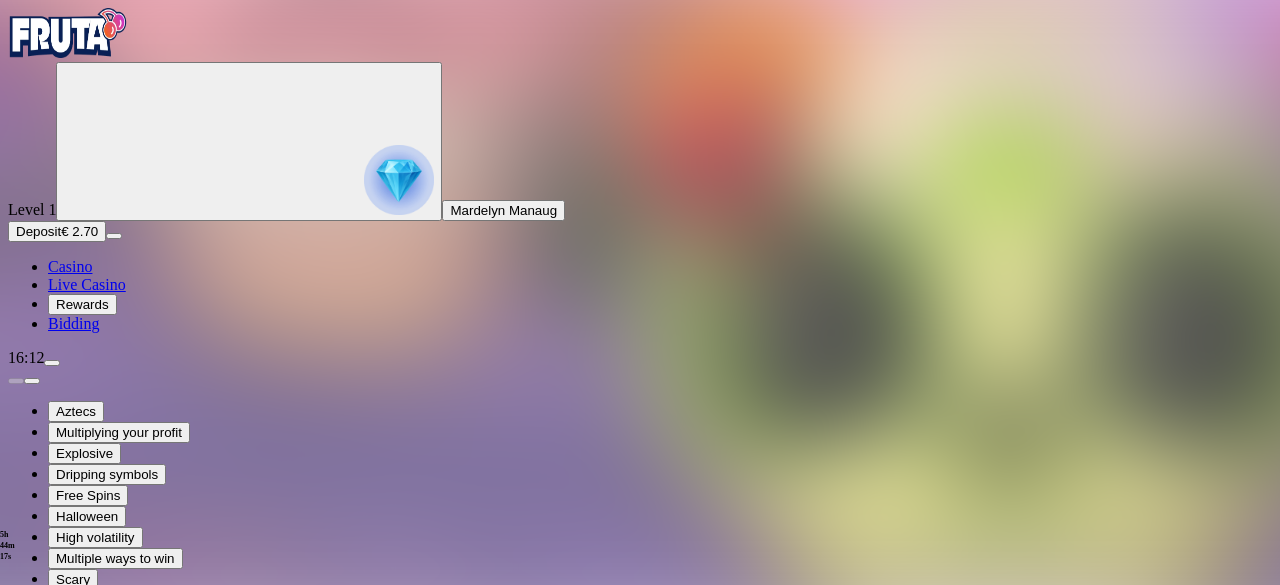 click at bounding box center (16, 841) 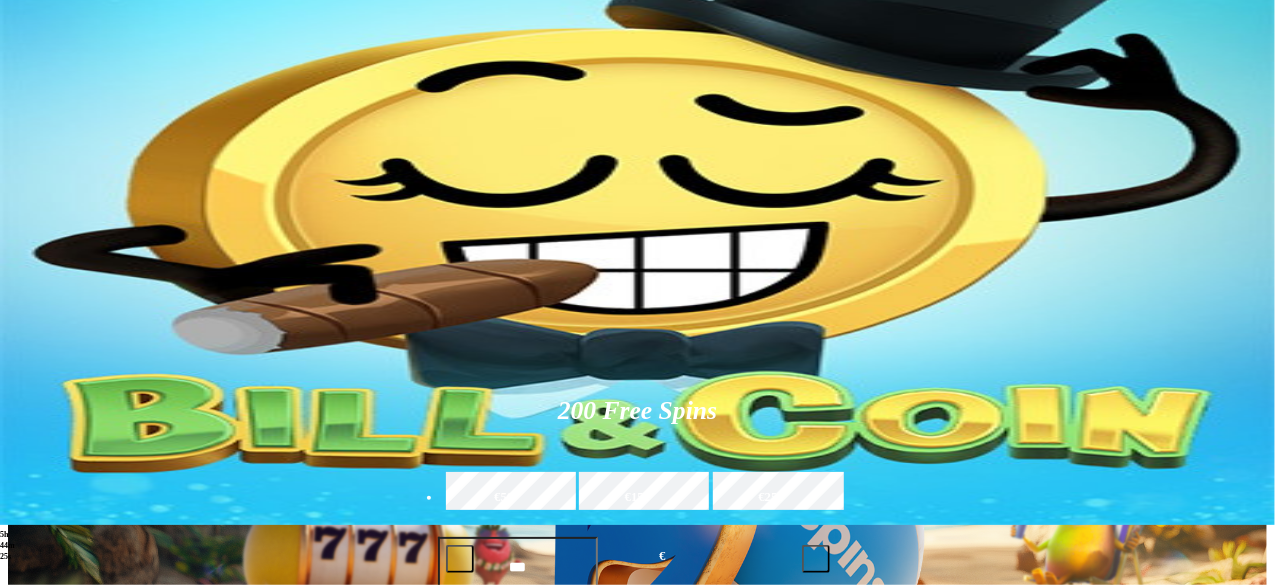 scroll, scrollTop: 59, scrollLeft: 0, axis: vertical 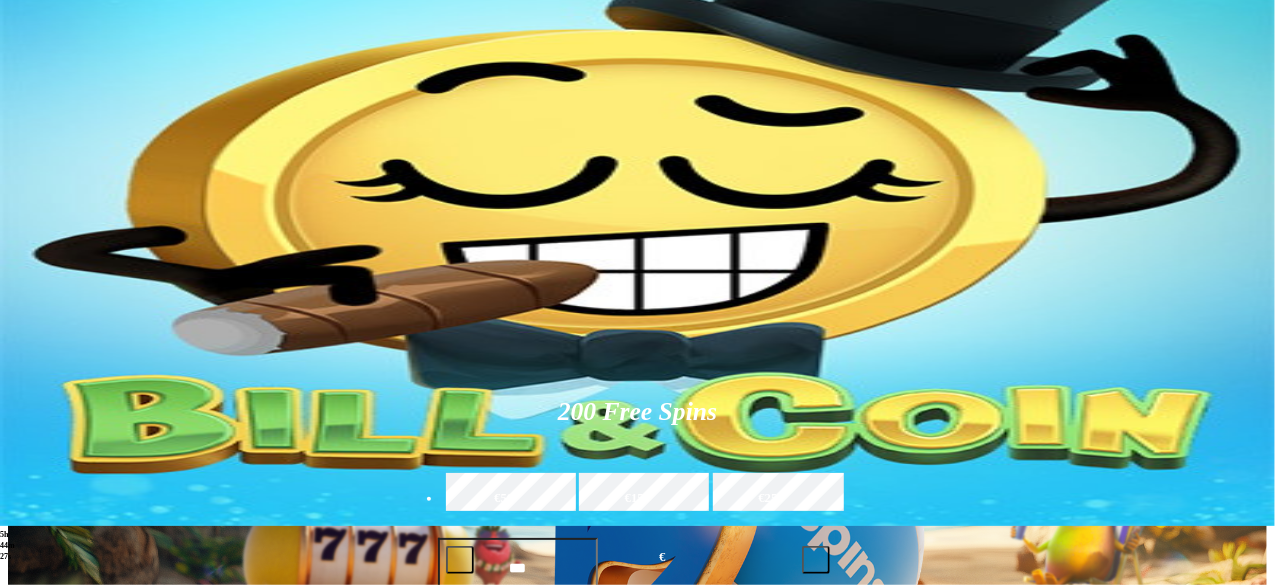 click at bounding box center [897, 839] 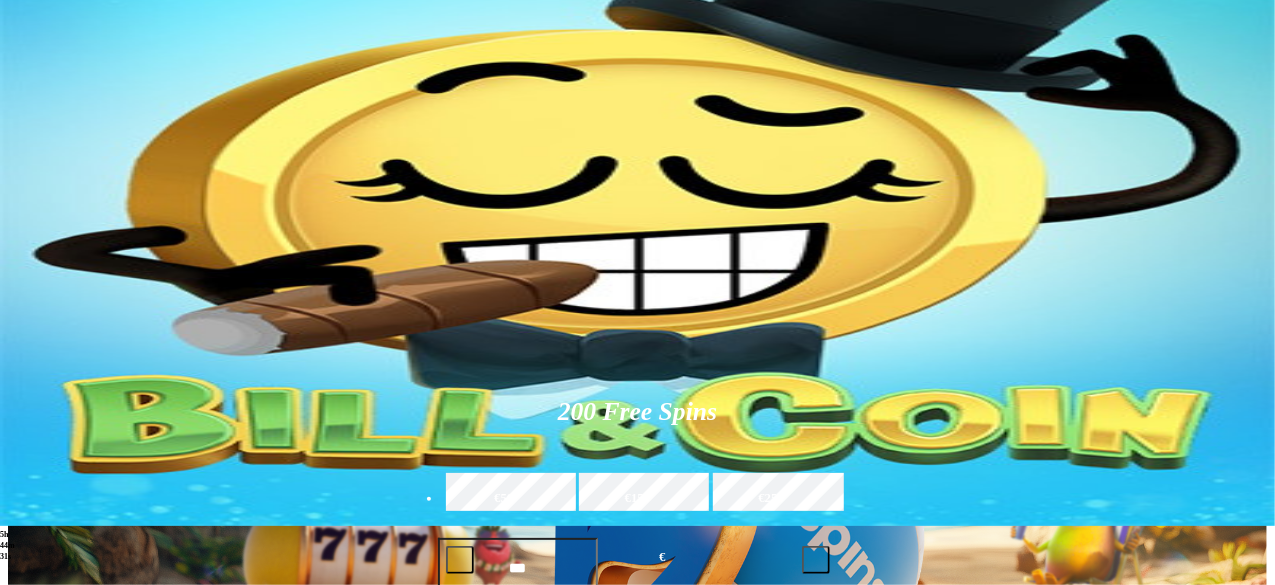 type on "*****" 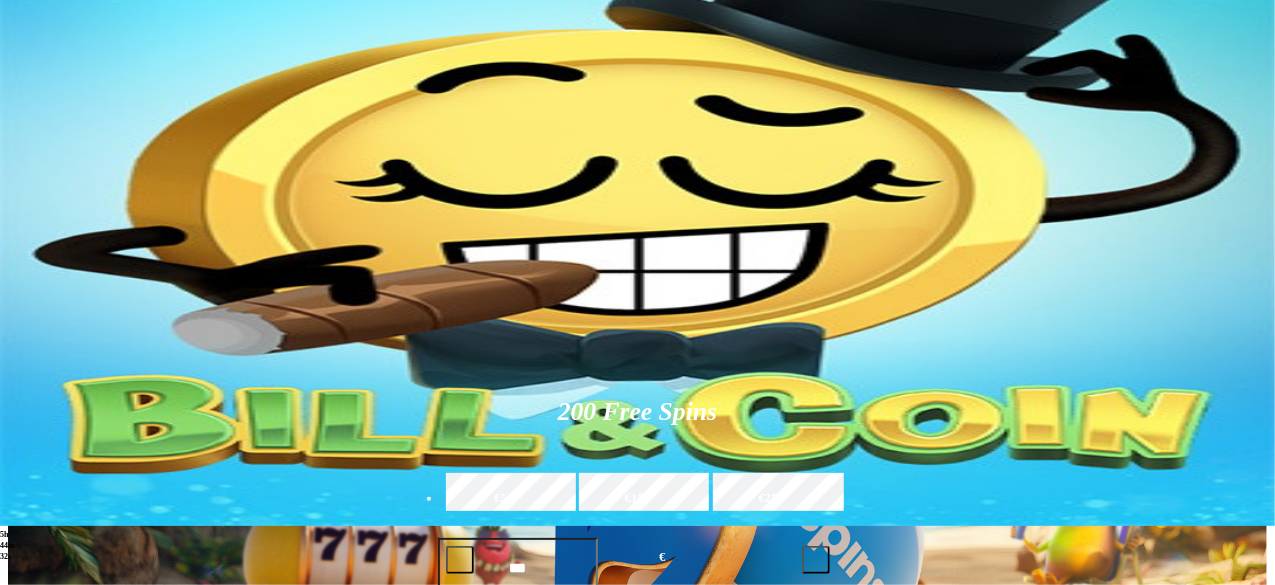 click on "Pelaa nyt" at bounding box center (1149, 872) 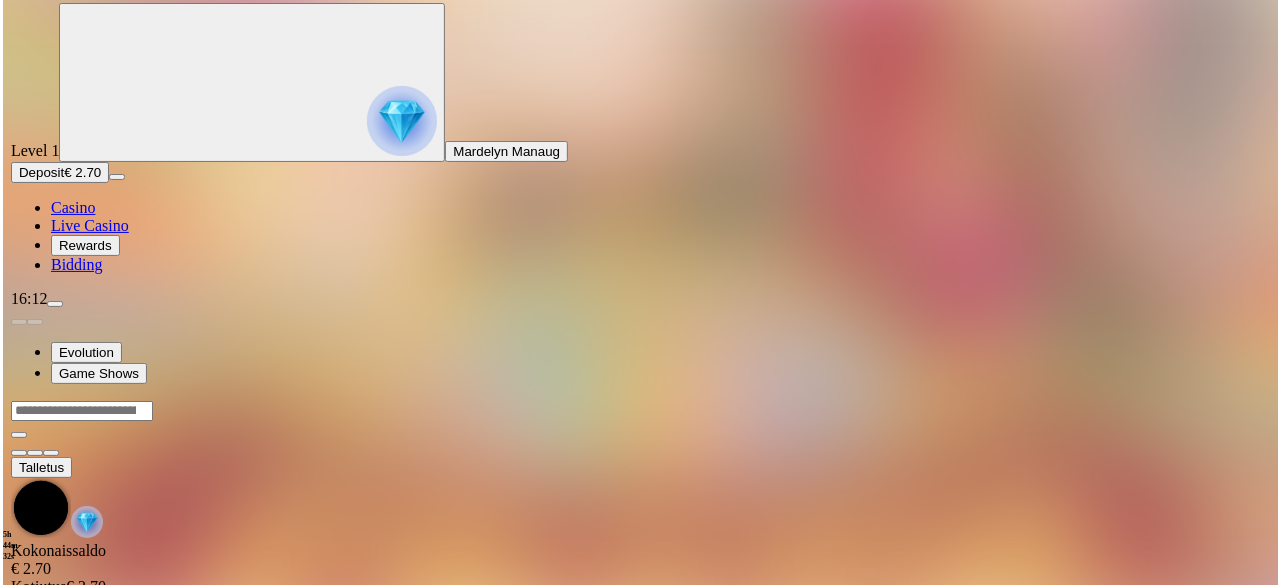 scroll, scrollTop: 0, scrollLeft: 0, axis: both 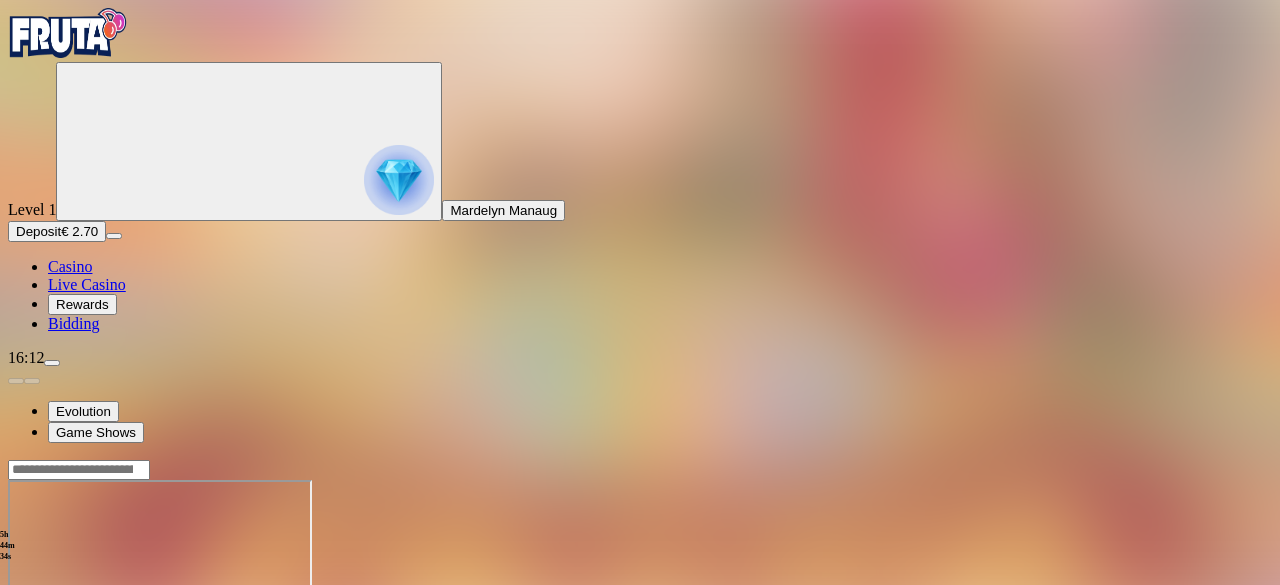 click at bounding box center (48, 652) 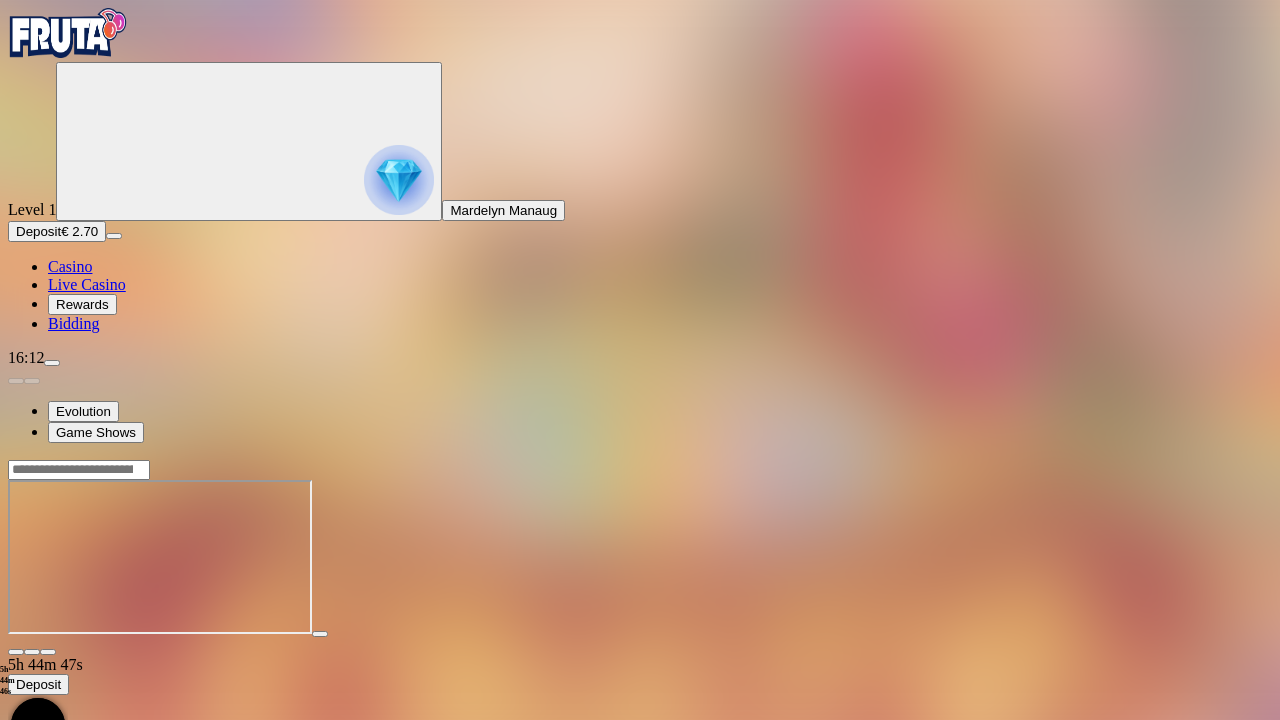 type 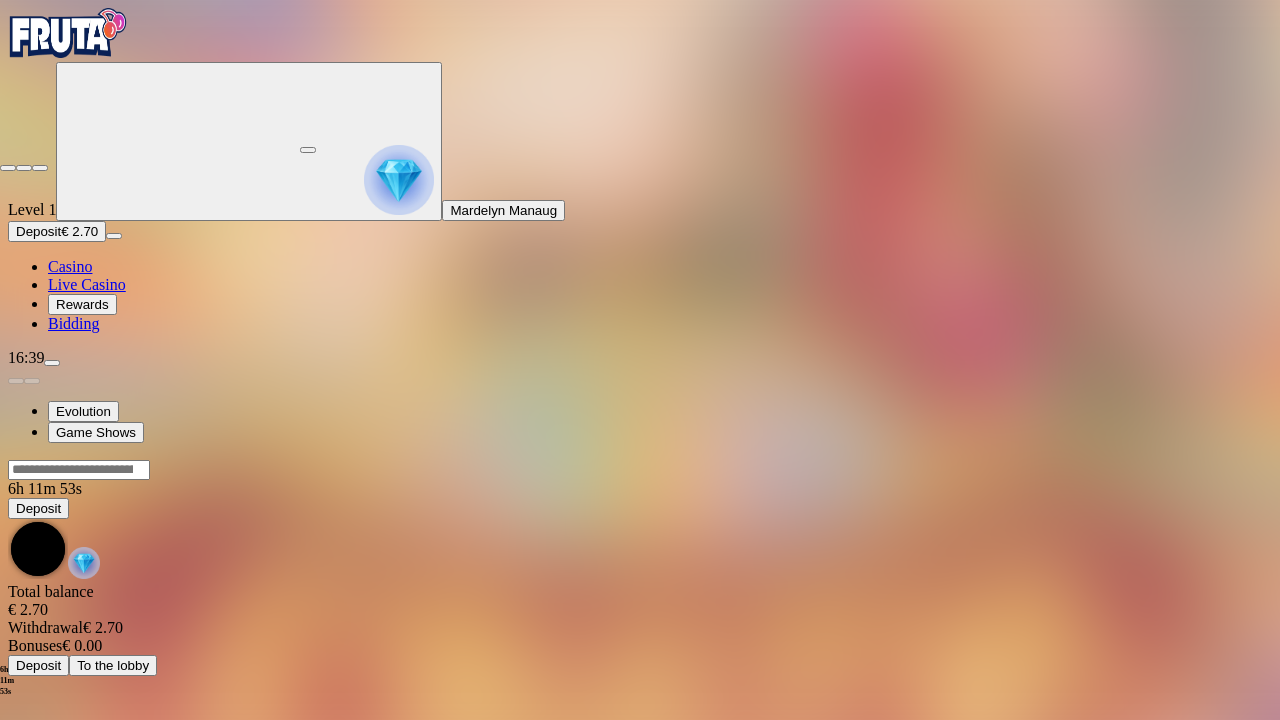 click at bounding box center (40, 168) 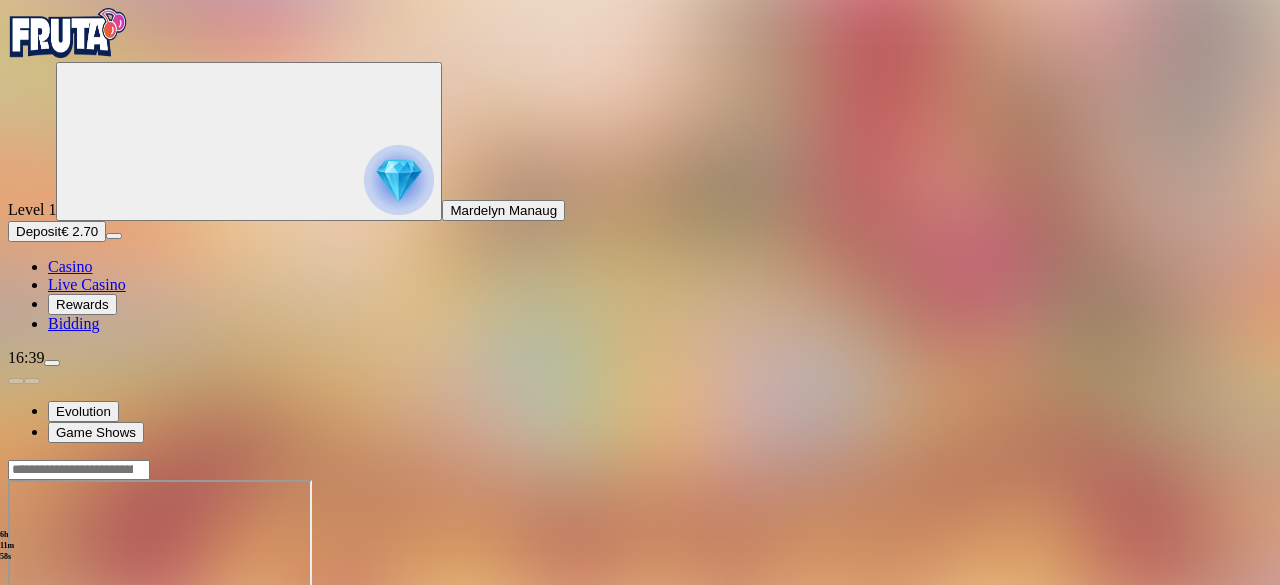 click at bounding box center (399, 180) 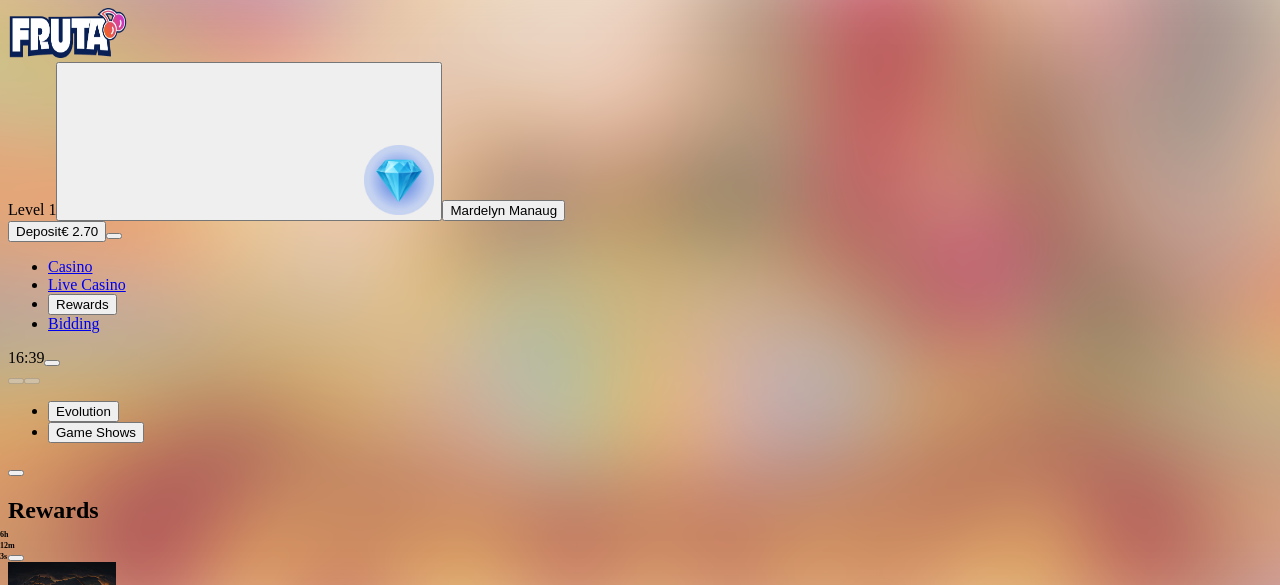 click at bounding box center [113, 1065] 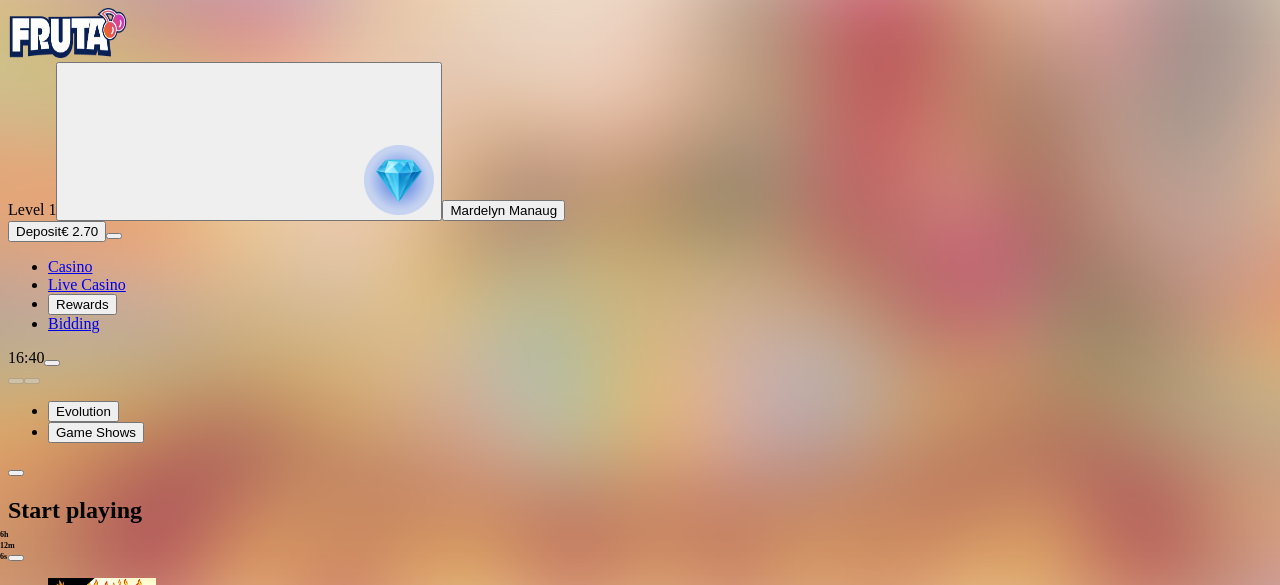 click at bounding box center (16, 558) 